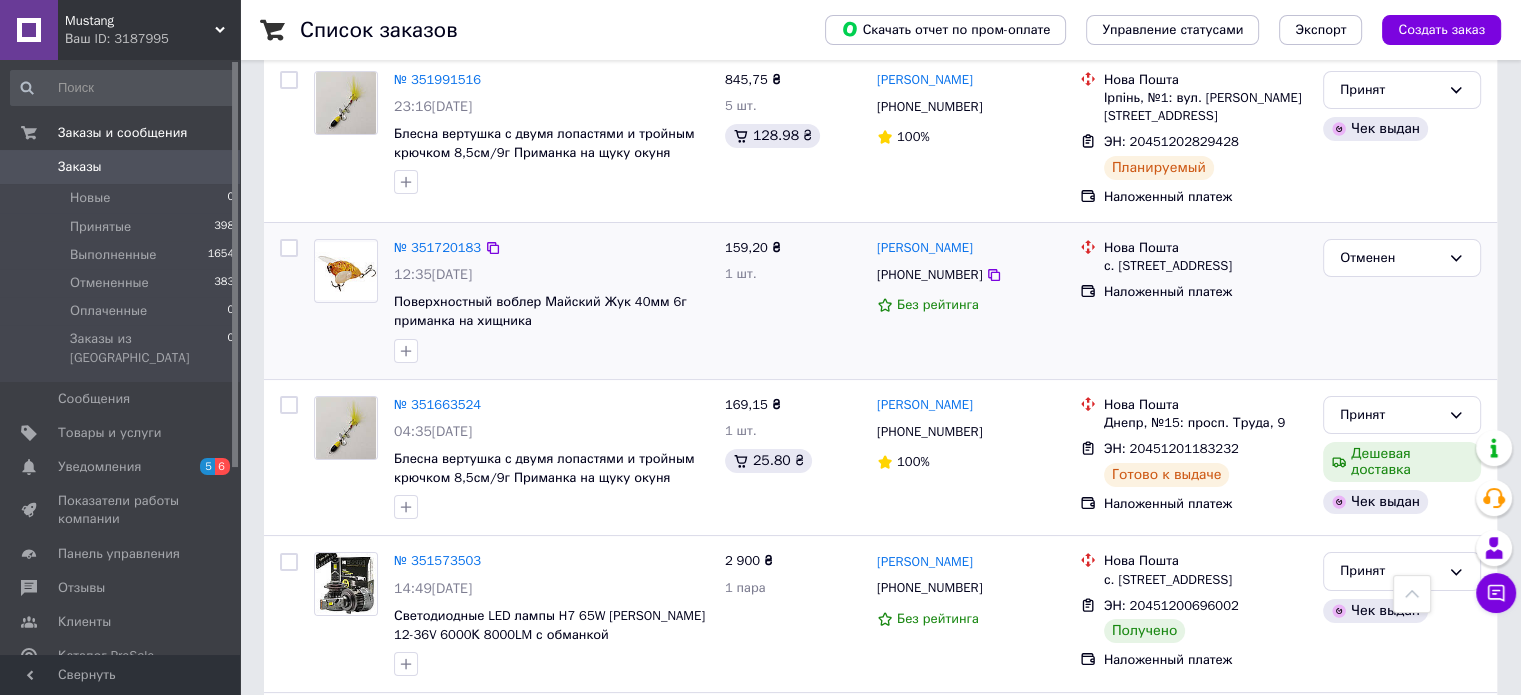 scroll, scrollTop: 0, scrollLeft: 0, axis: both 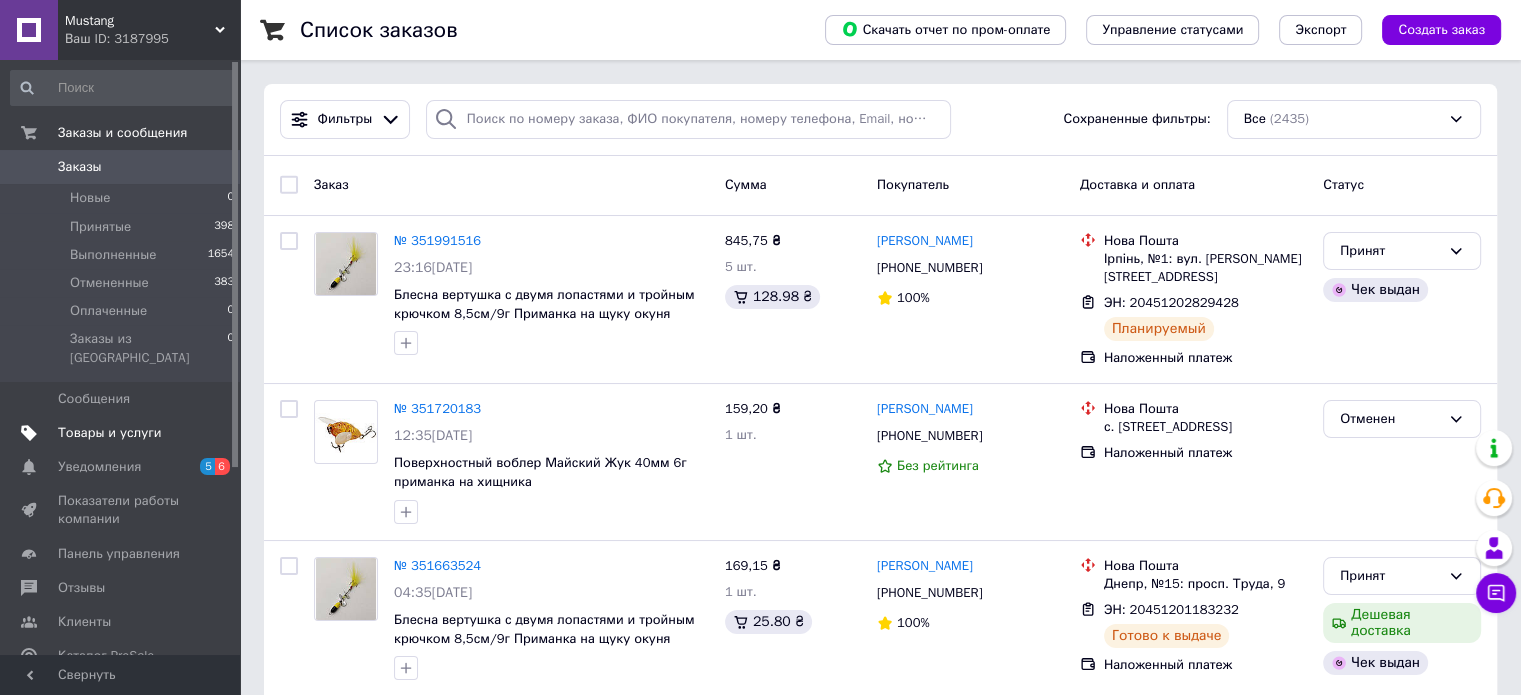 click on "Товары и услуги" at bounding box center [110, 433] 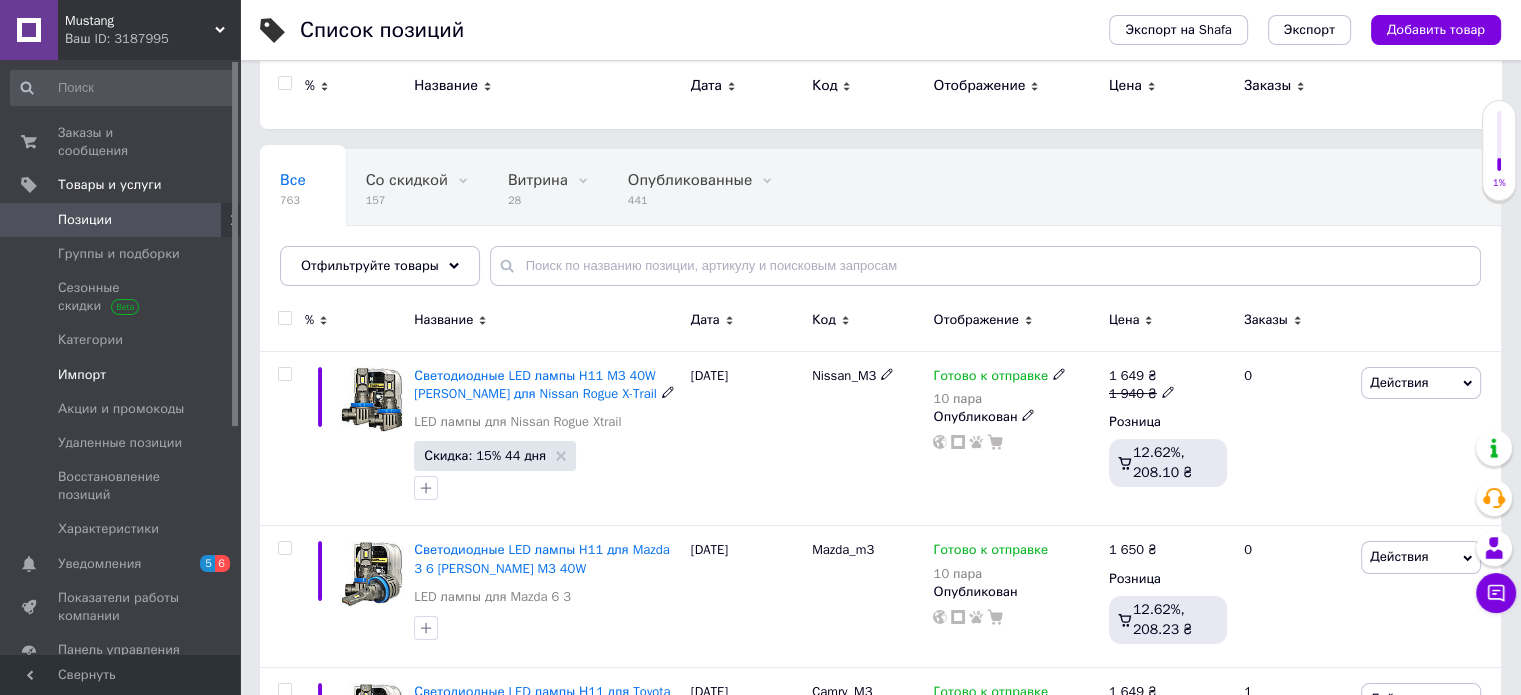 scroll, scrollTop: 0, scrollLeft: 0, axis: both 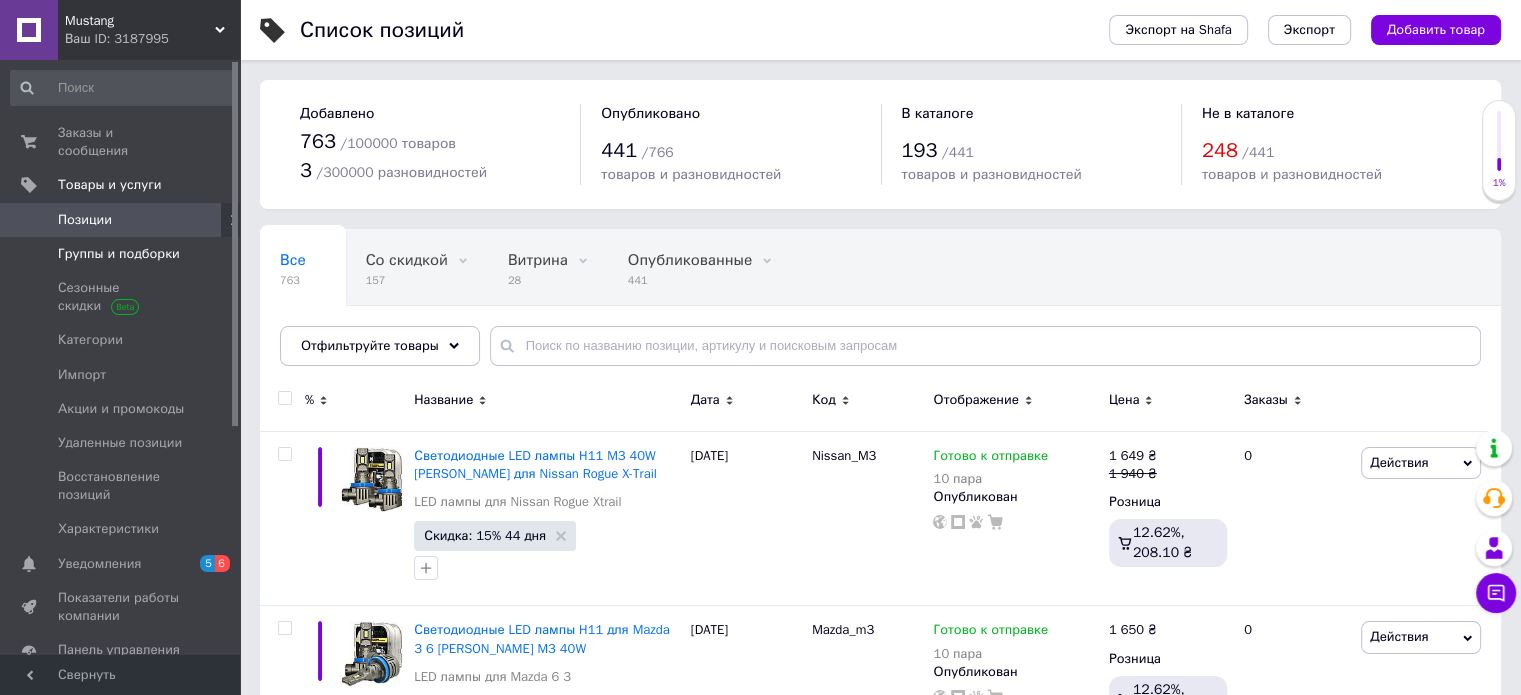 click on "Группы и подборки" at bounding box center (119, 254) 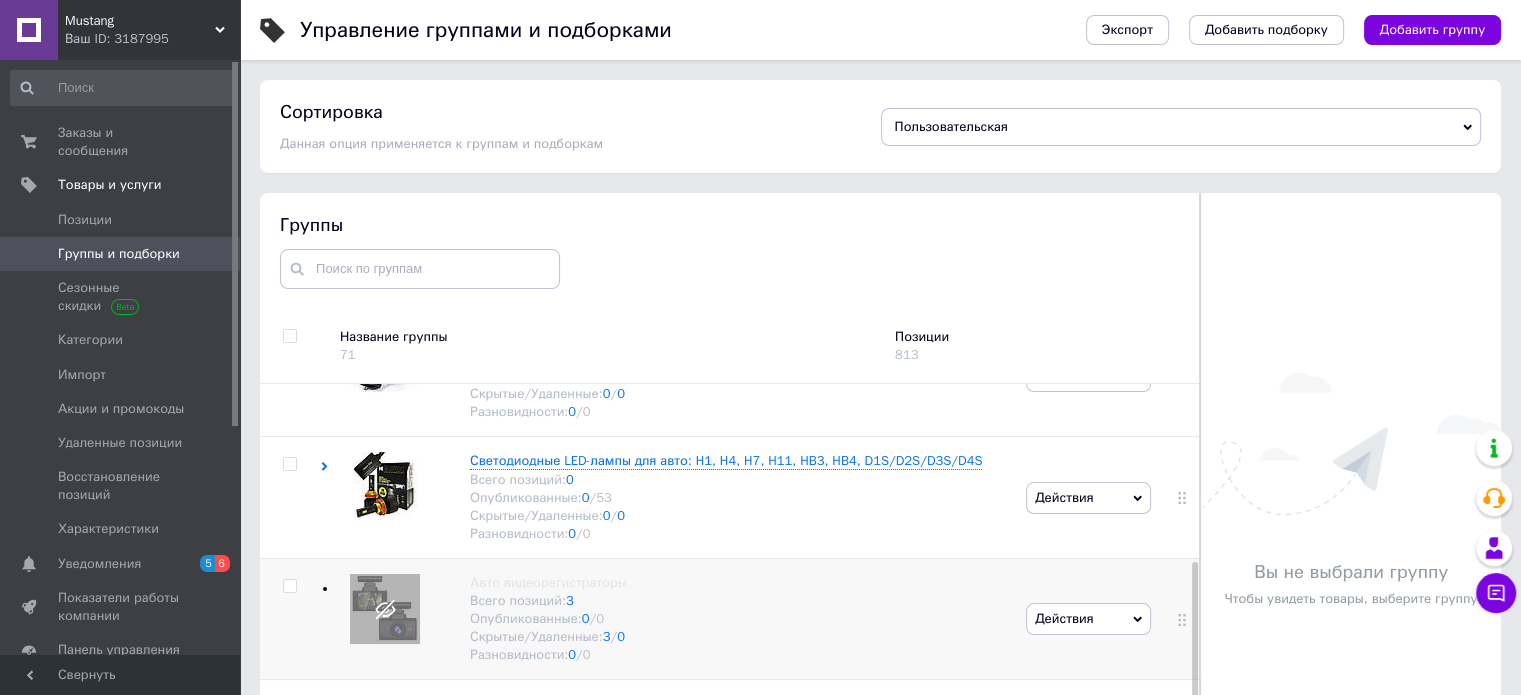 scroll, scrollTop: 333, scrollLeft: 0, axis: vertical 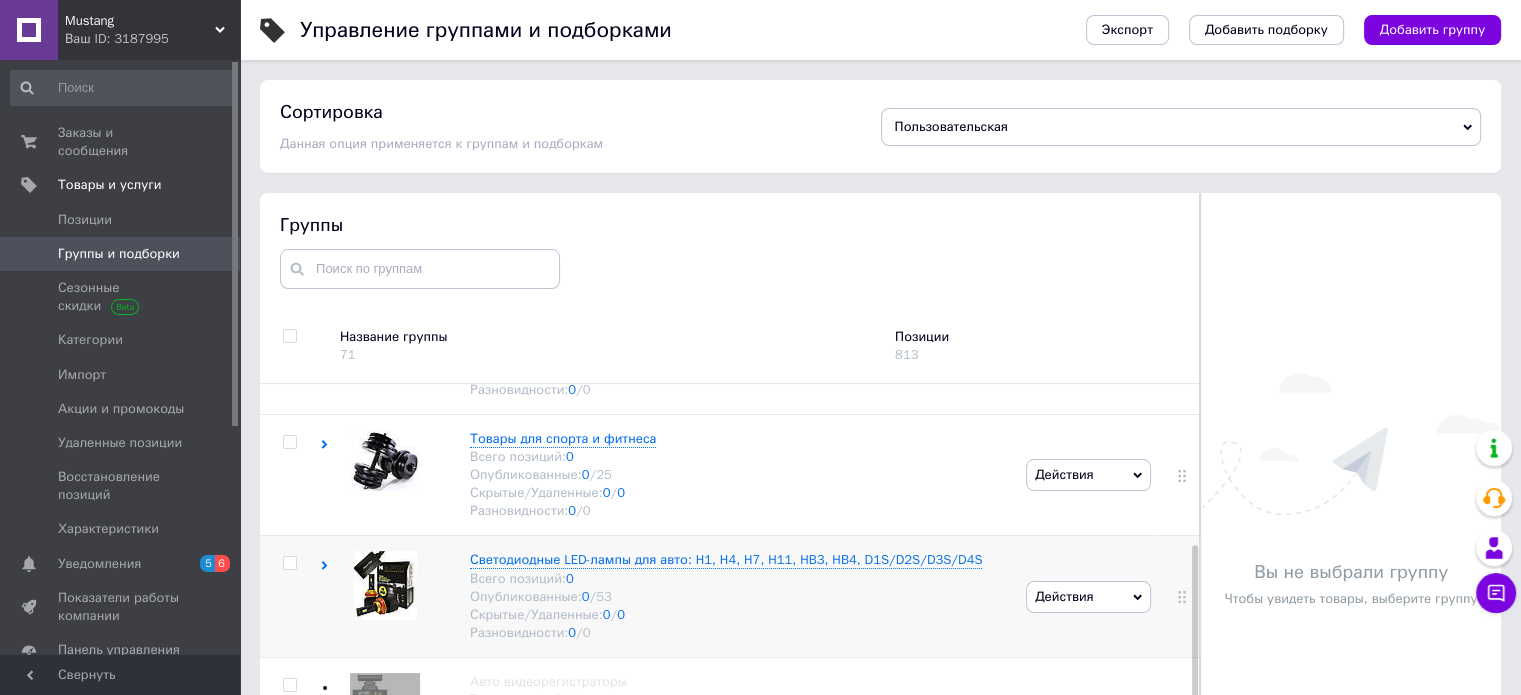 click 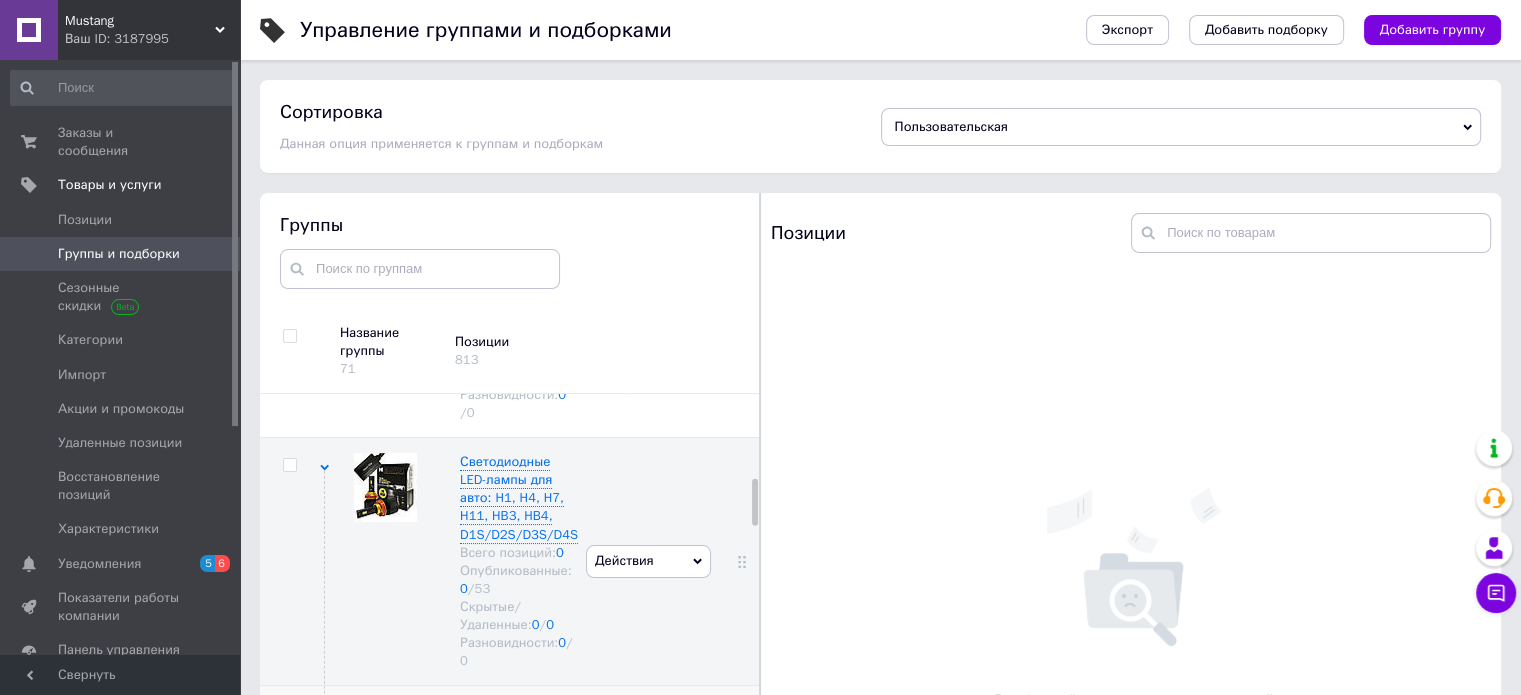 scroll, scrollTop: 704, scrollLeft: 0, axis: vertical 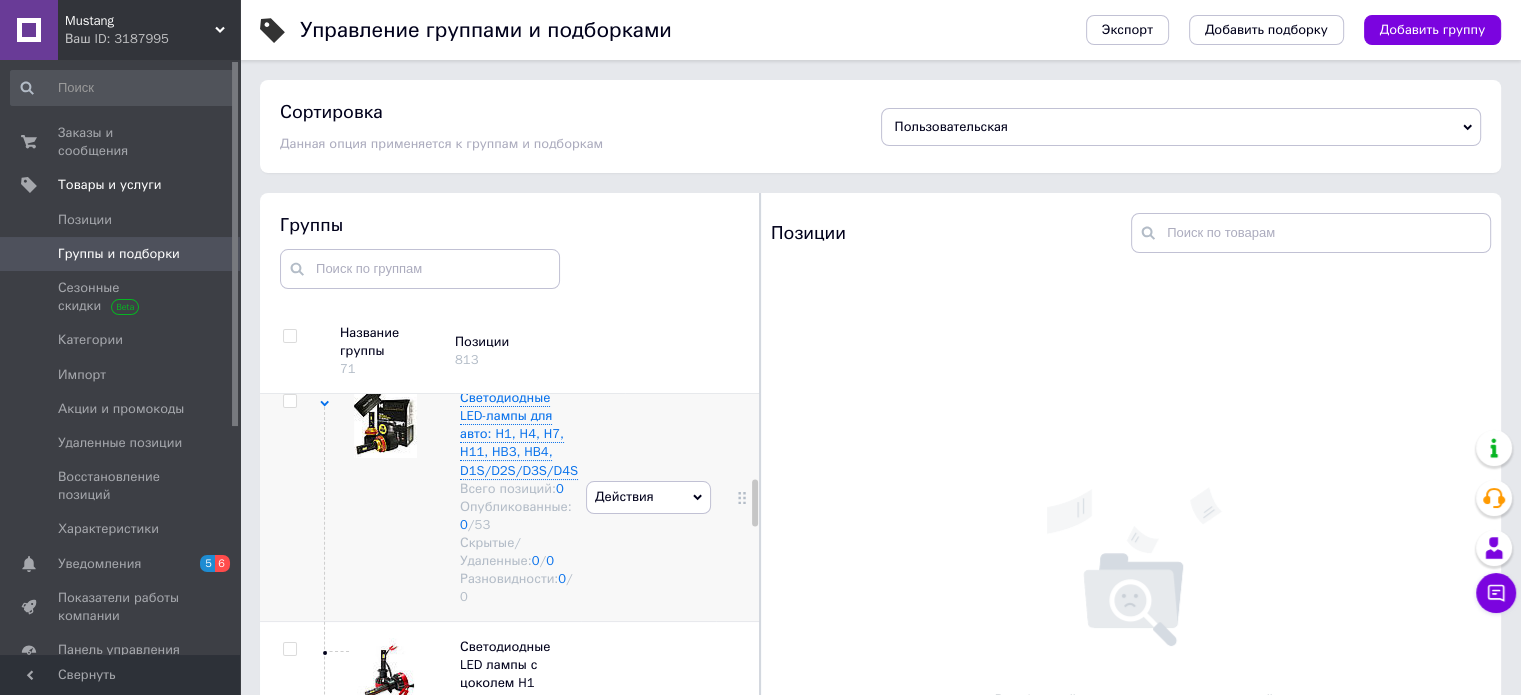 click 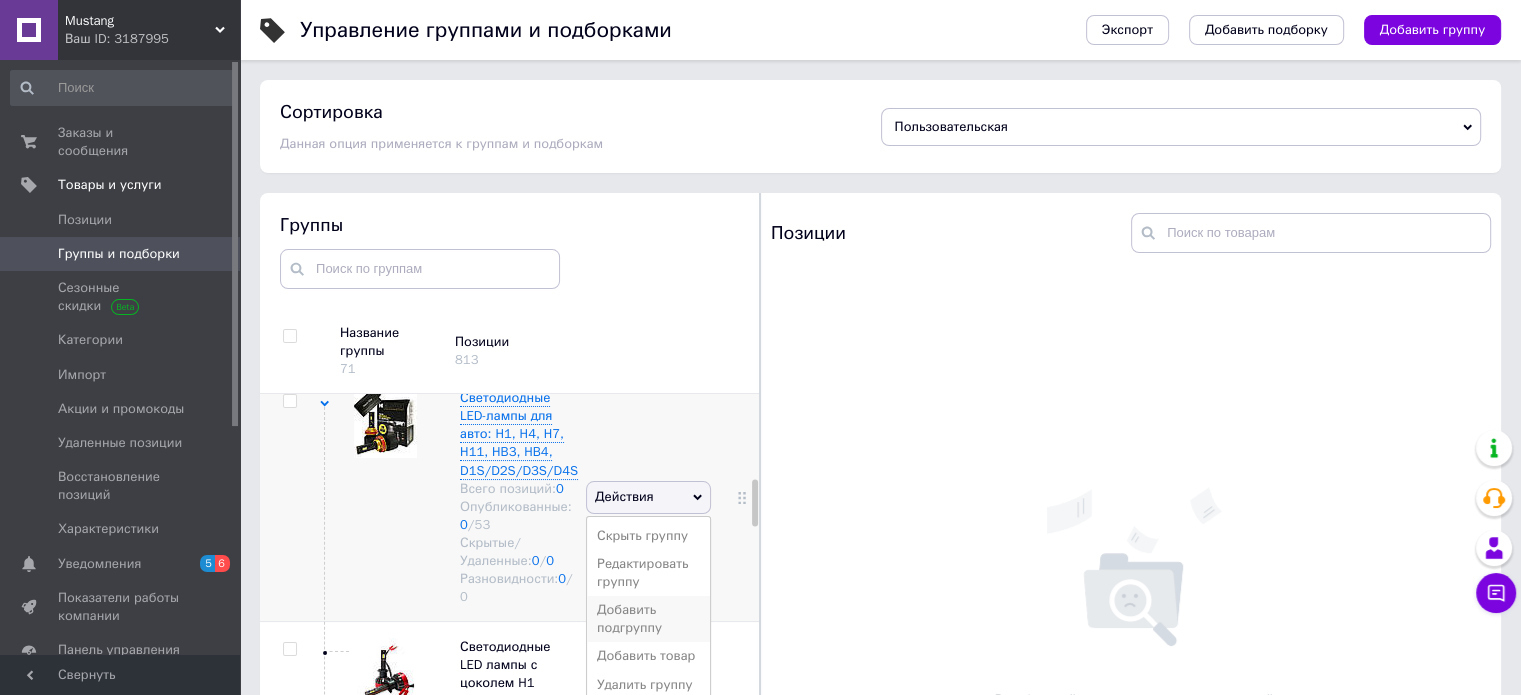 click on "Добавить подгруппу" at bounding box center [648, 619] 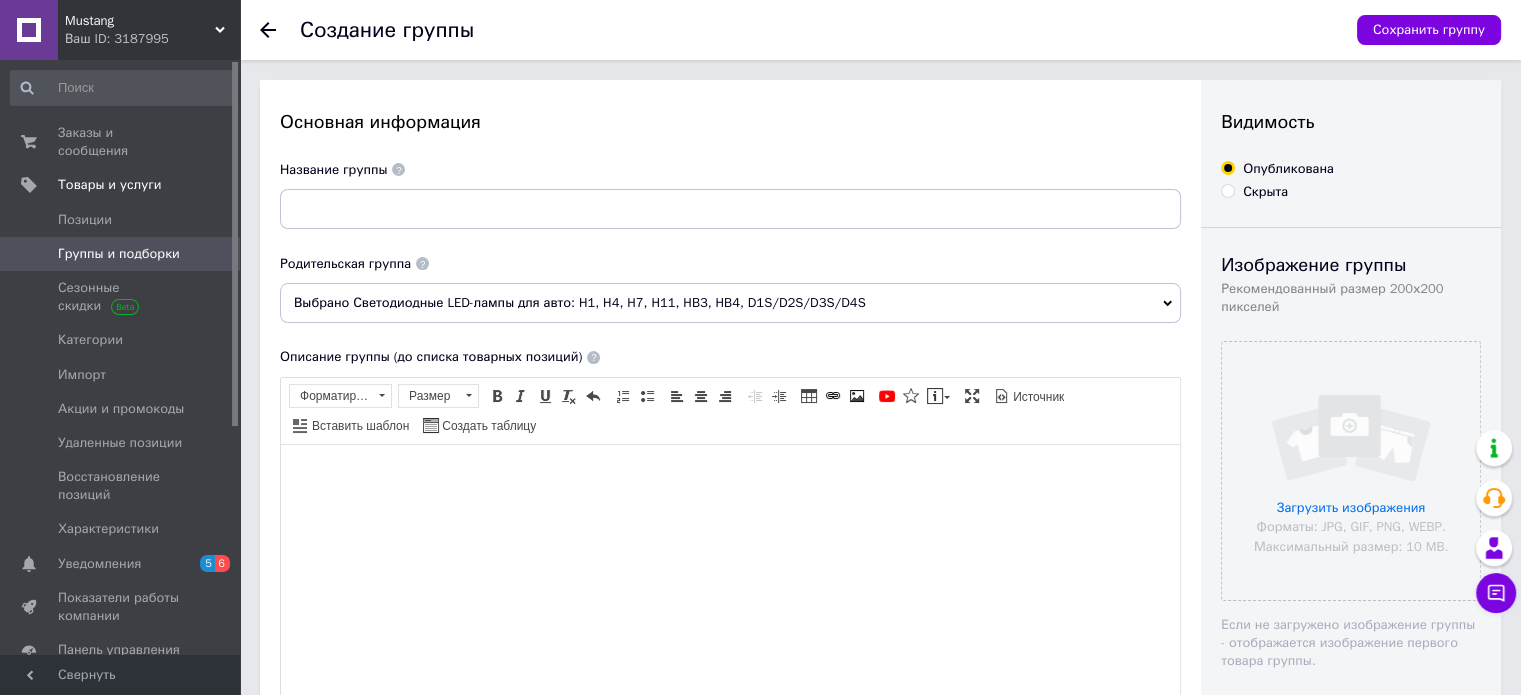 scroll, scrollTop: 0, scrollLeft: 0, axis: both 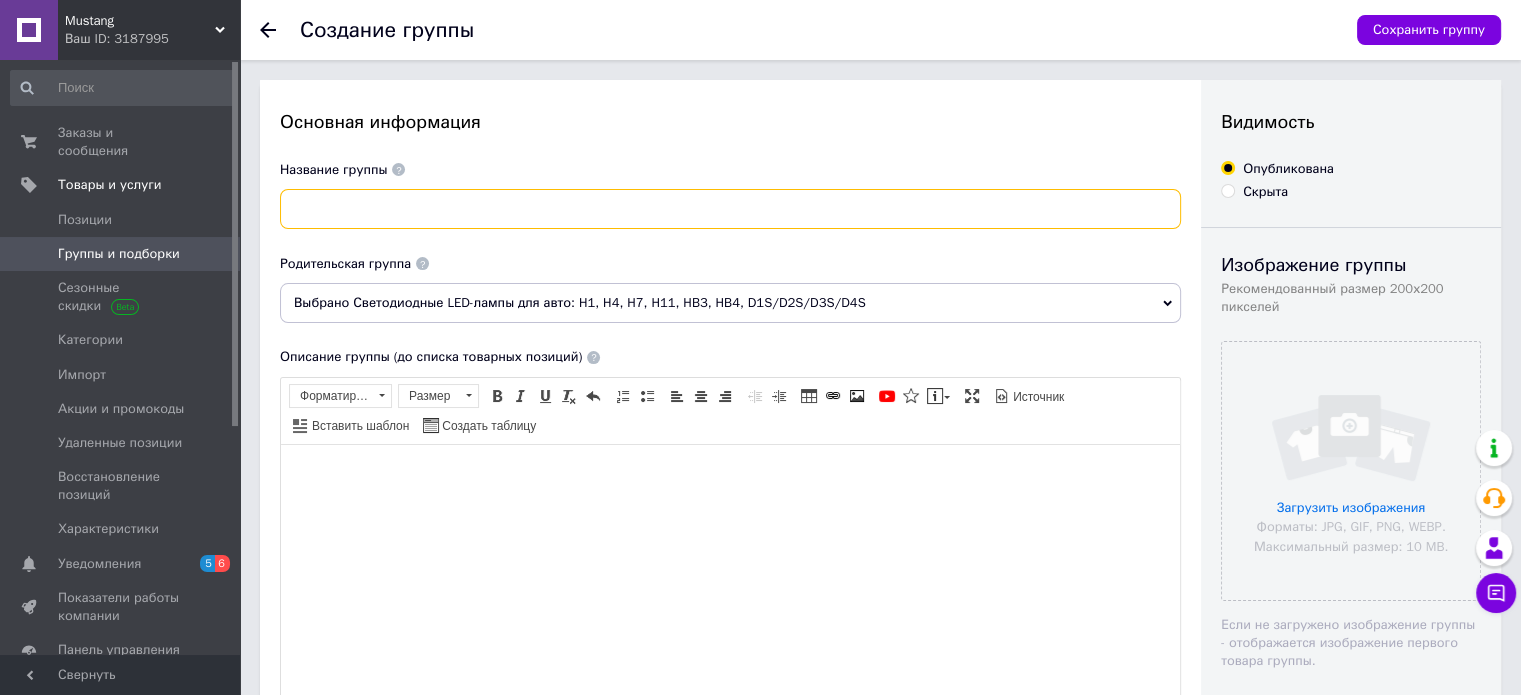 click at bounding box center (730, 209) 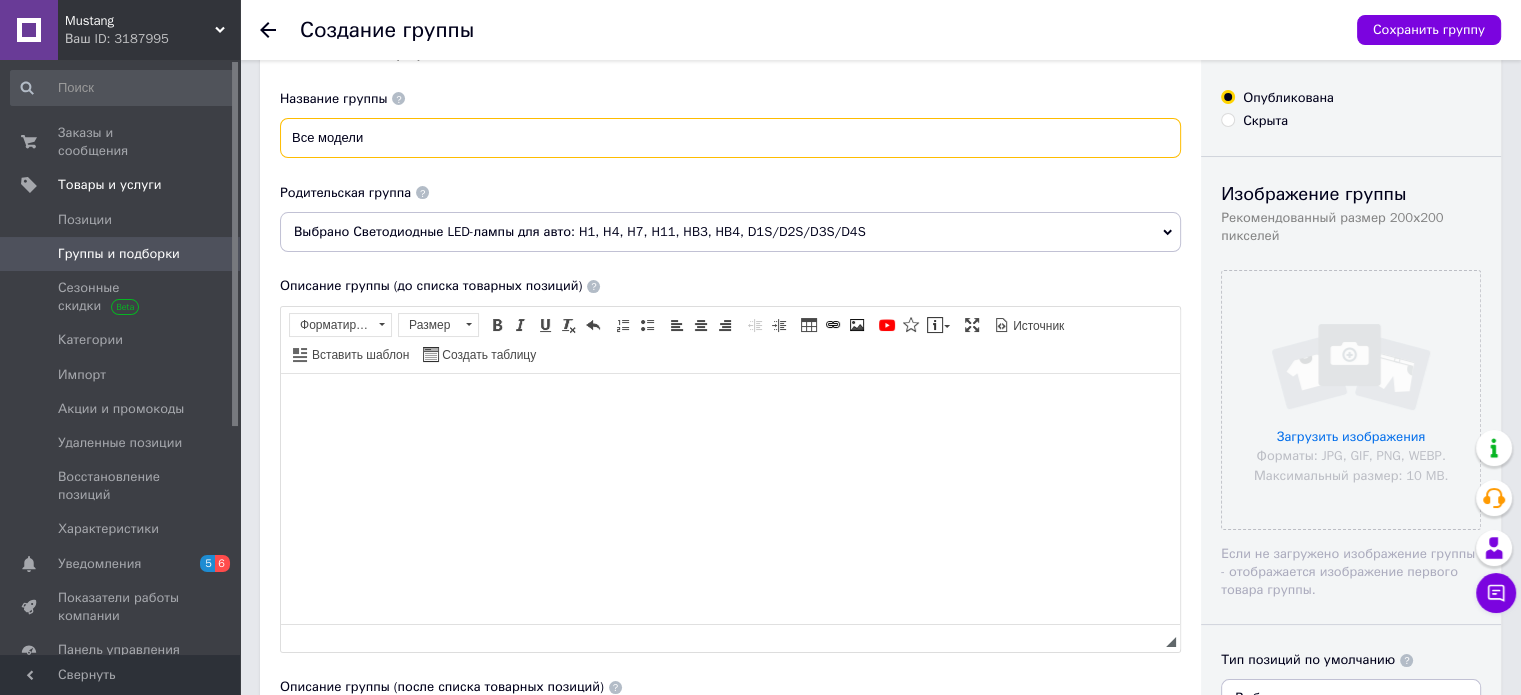 scroll, scrollTop: 0, scrollLeft: 0, axis: both 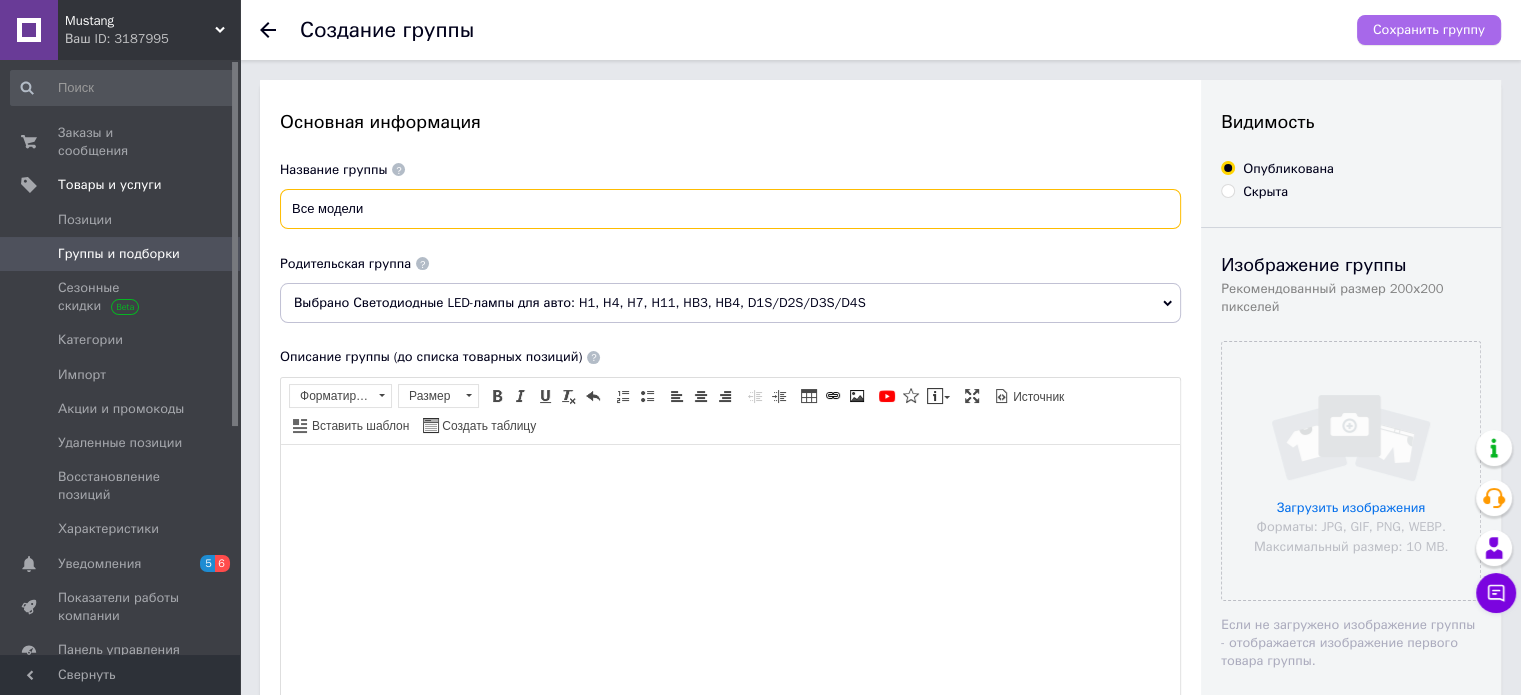 type on "Все модели" 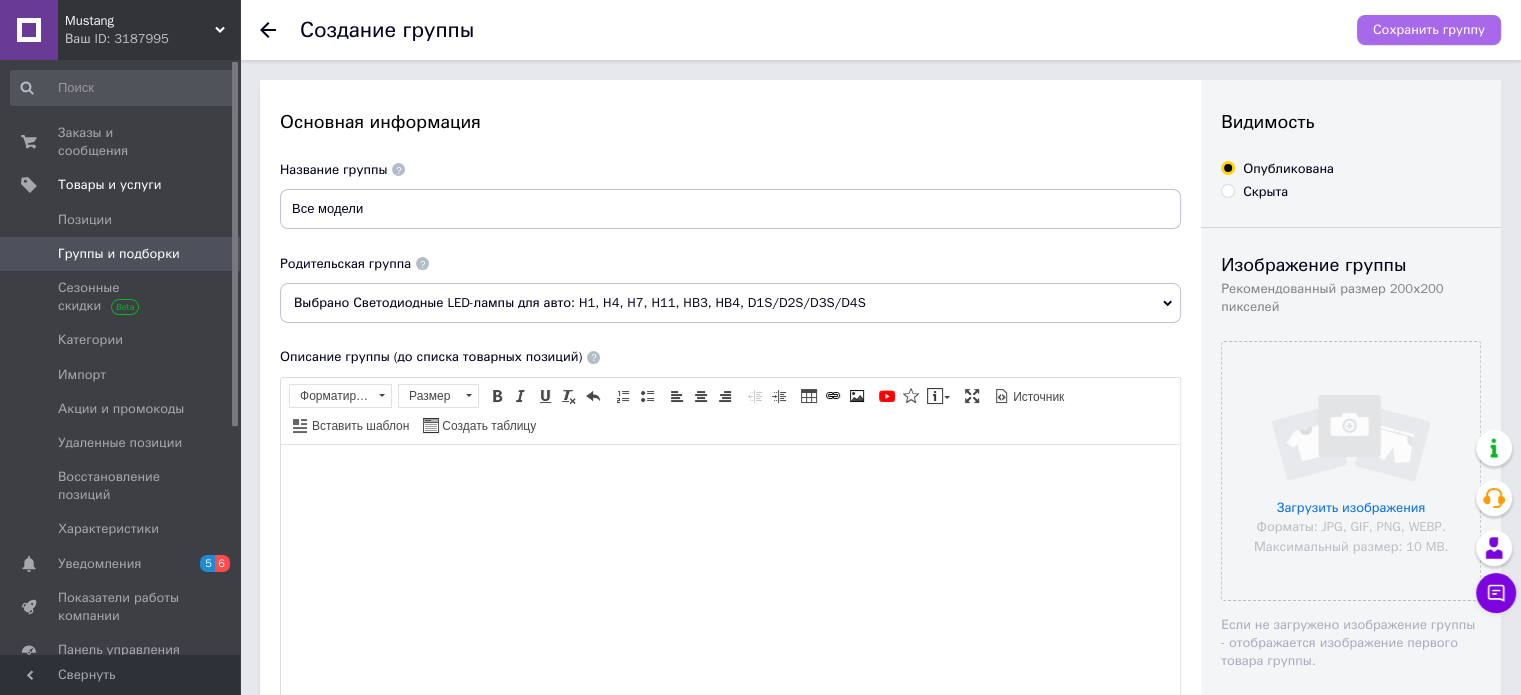 click on "Сохранить группу" at bounding box center [1429, 30] 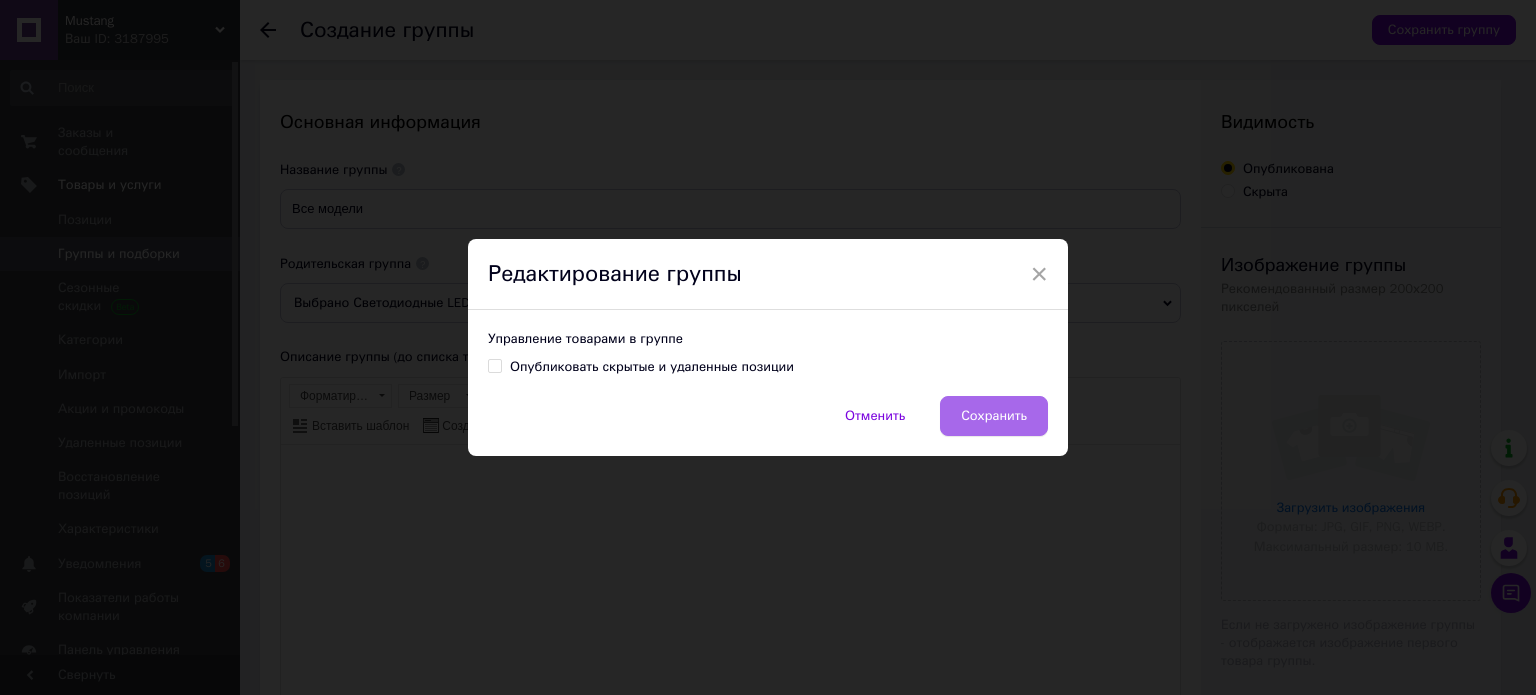 click on "Сохранить" at bounding box center (994, 416) 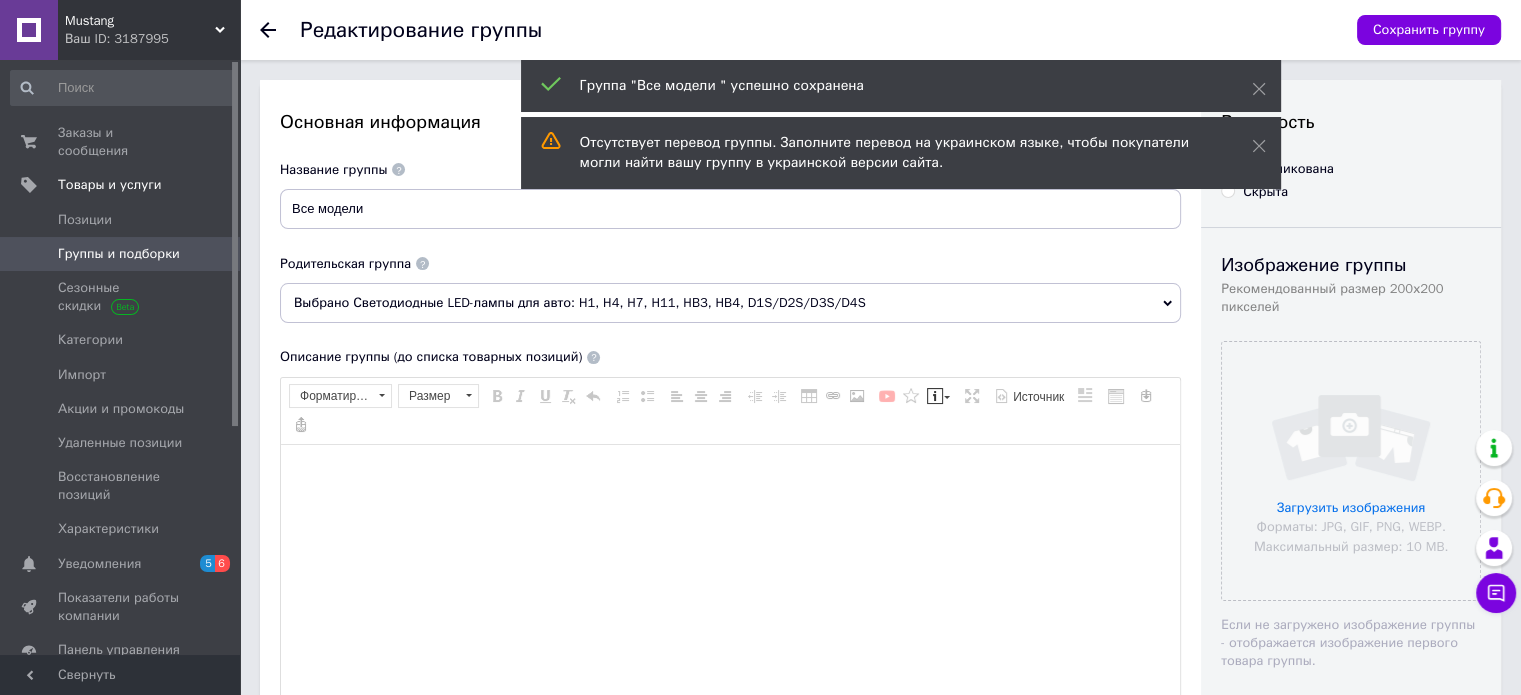 scroll, scrollTop: 0, scrollLeft: 0, axis: both 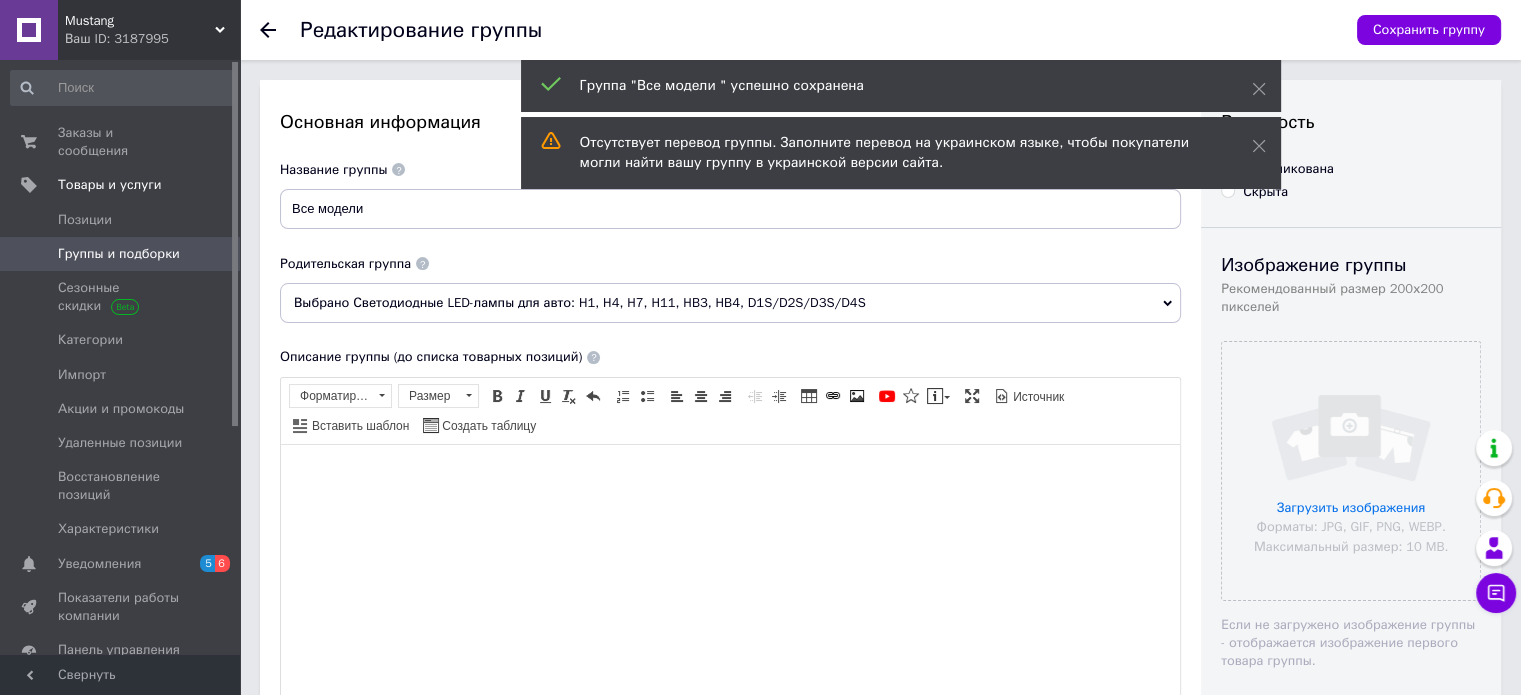 click on "Группы и подборки" at bounding box center [119, 254] 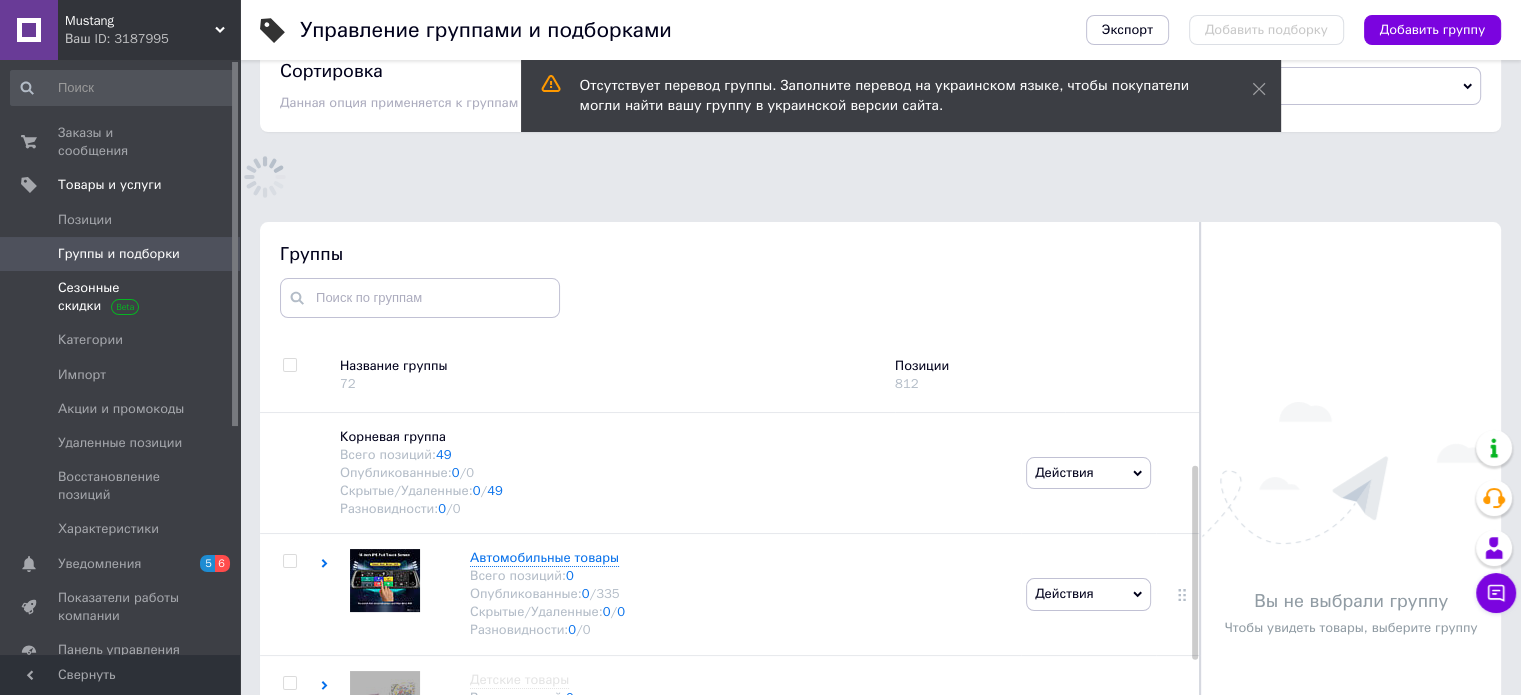 scroll, scrollTop: 113, scrollLeft: 0, axis: vertical 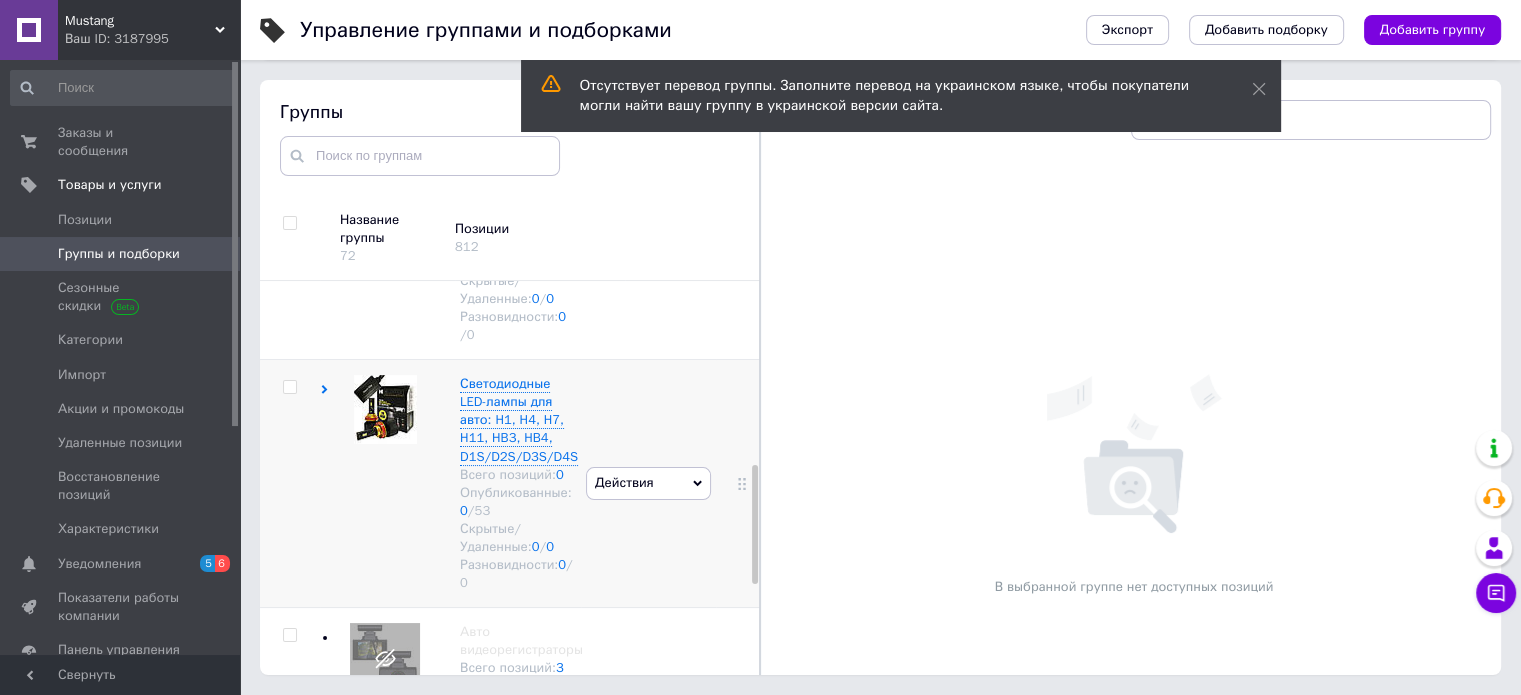 click at bounding box center [385, 409] 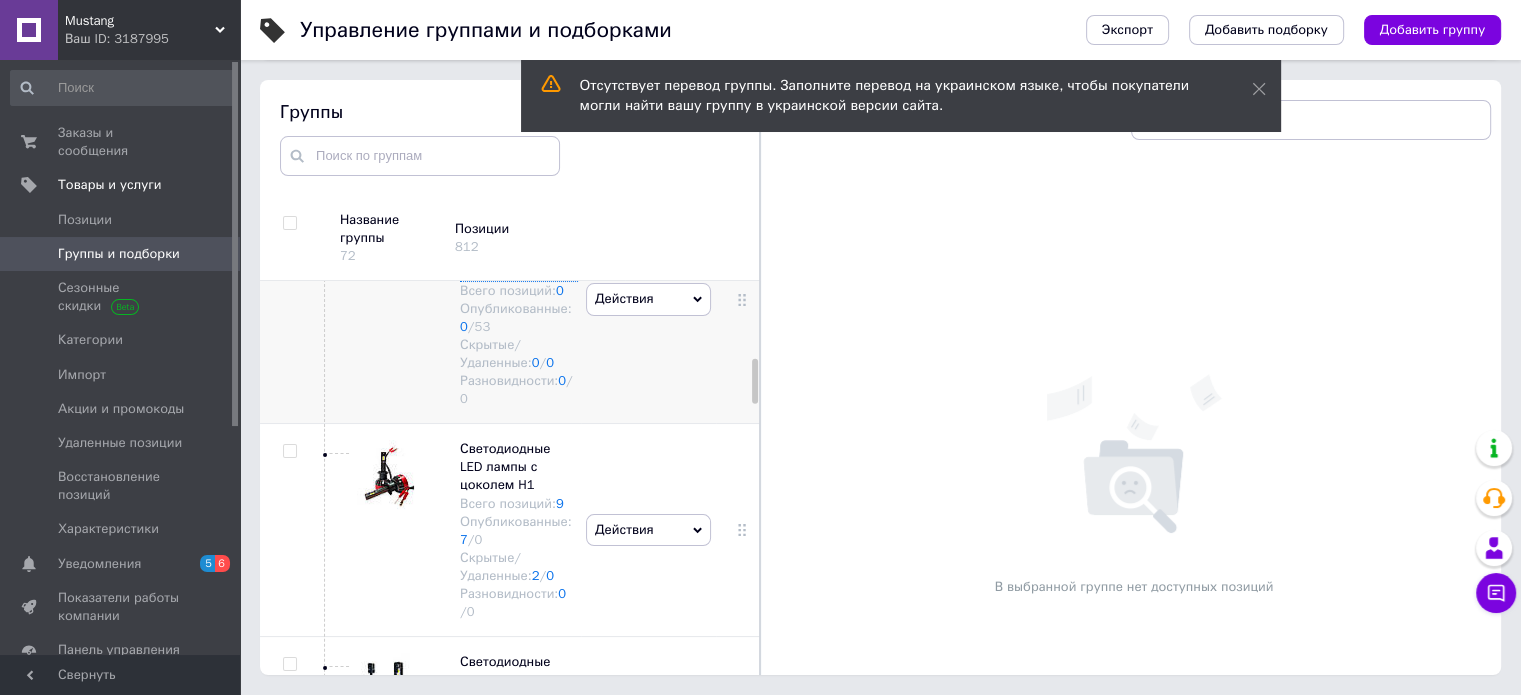 scroll, scrollTop: 805, scrollLeft: 0, axis: vertical 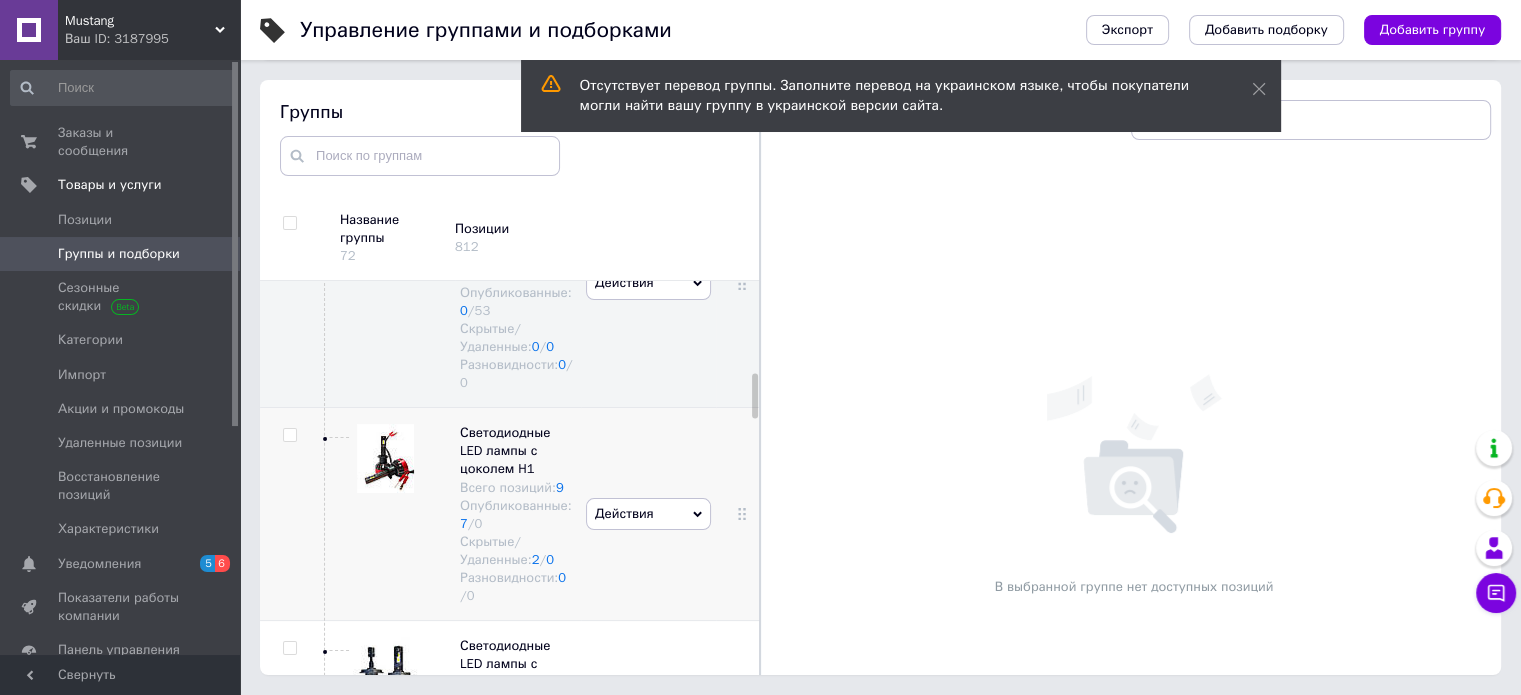 click at bounding box center (385, 458) 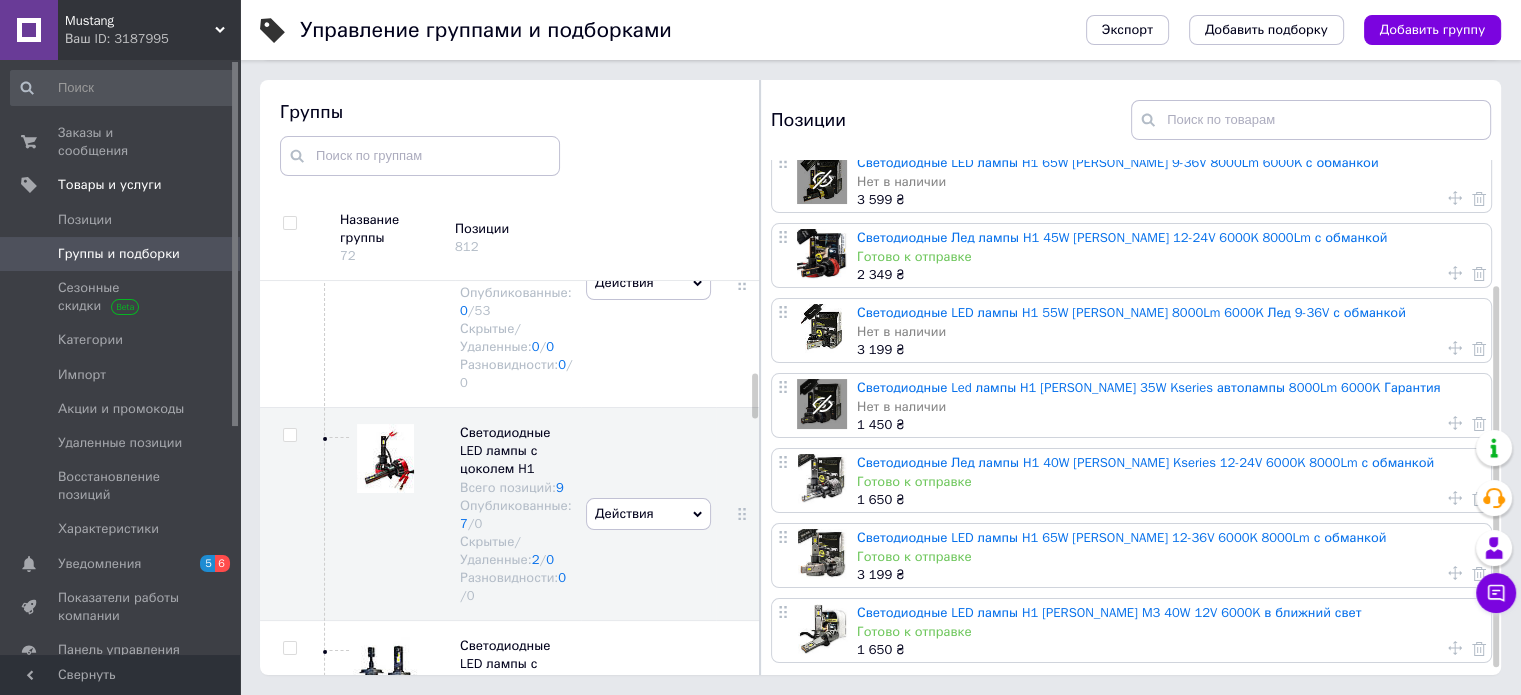 scroll, scrollTop: 179, scrollLeft: 0, axis: vertical 